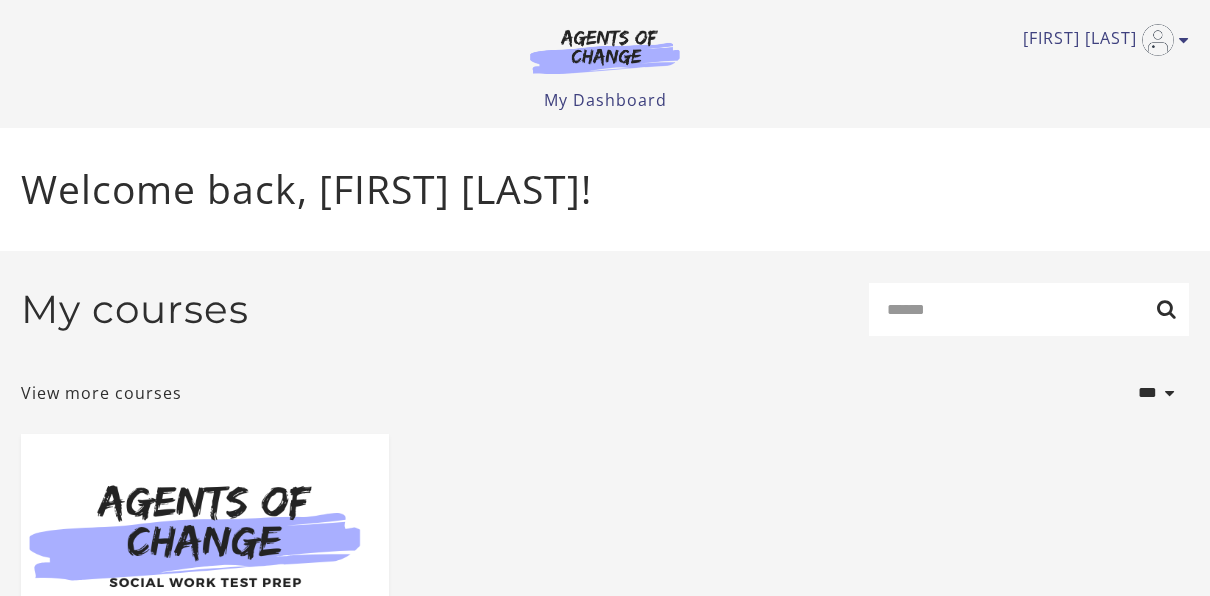 scroll, scrollTop: 0, scrollLeft: 0, axis: both 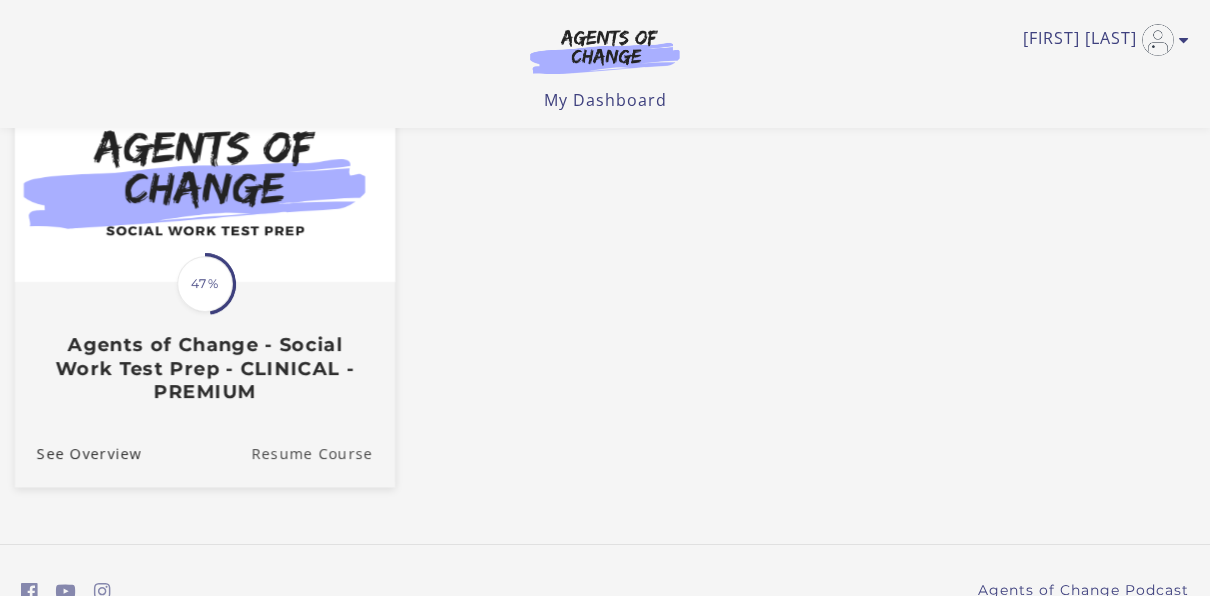 click on "Resume Course" at bounding box center (323, 452) 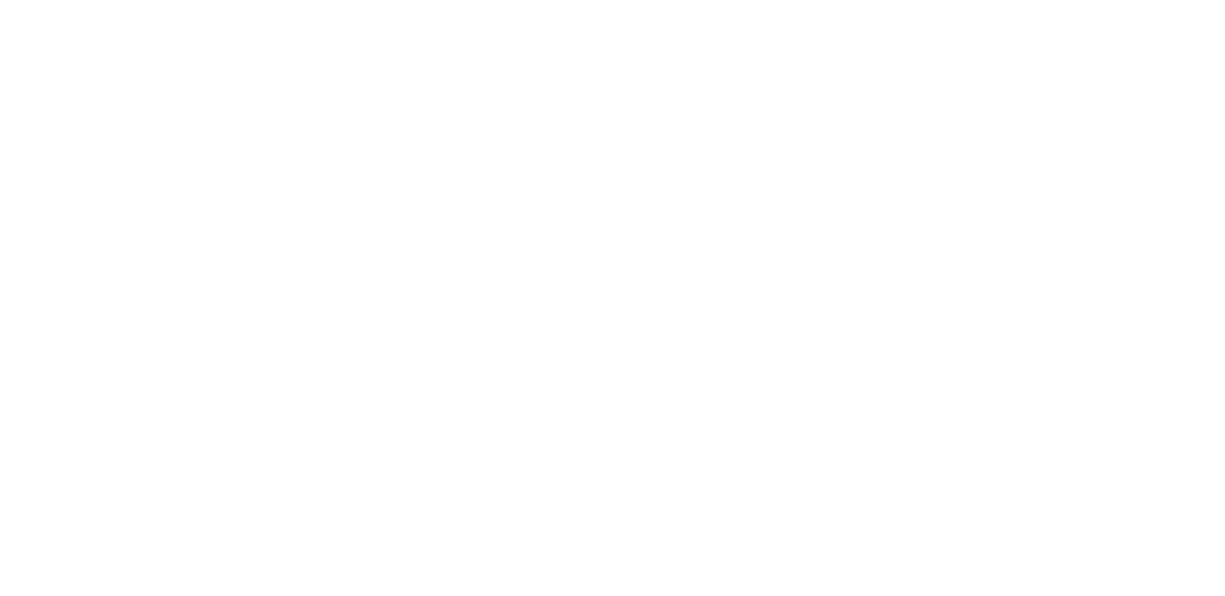 scroll, scrollTop: 0, scrollLeft: 0, axis: both 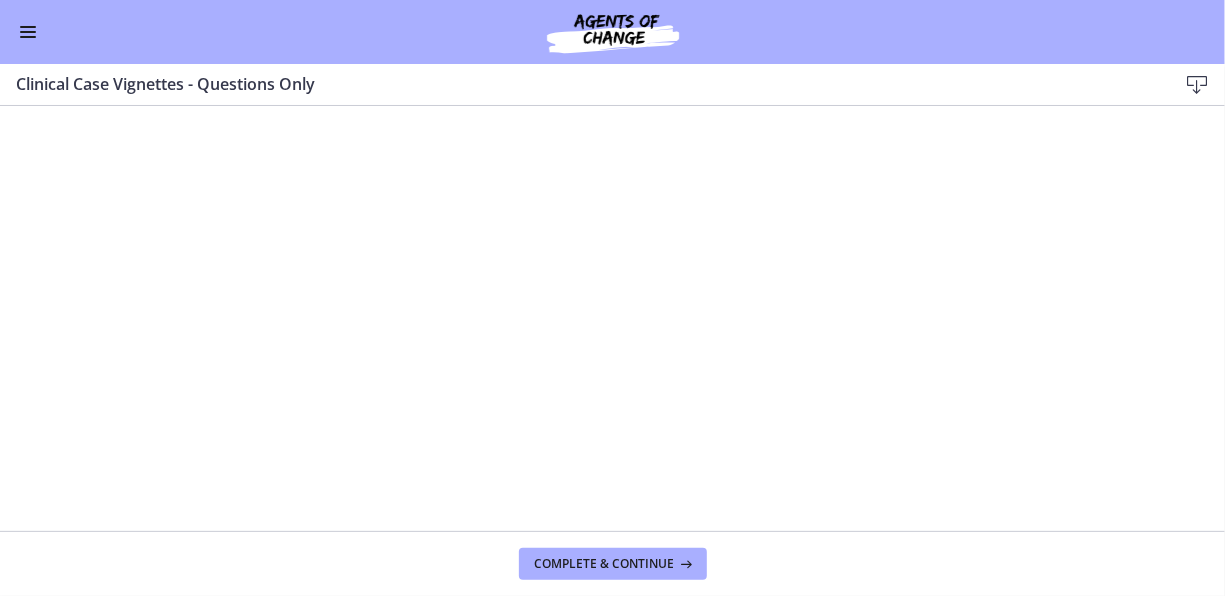 click at bounding box center (28, 37) 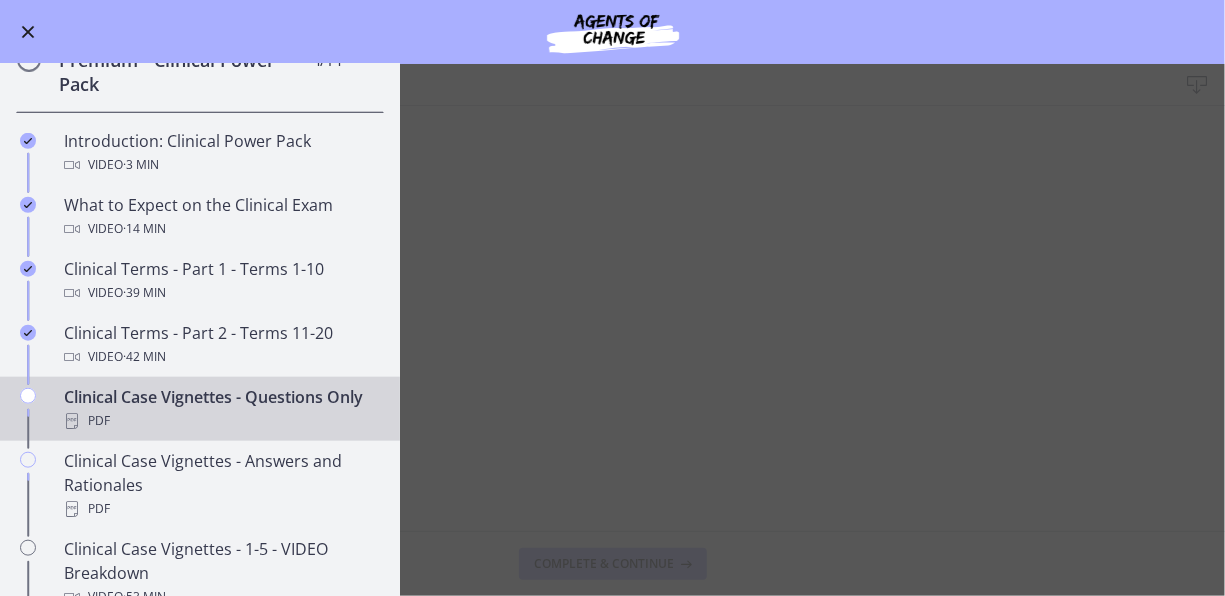 scroll, scrollTop: 846, scrollLeft: 0, axis: vertical 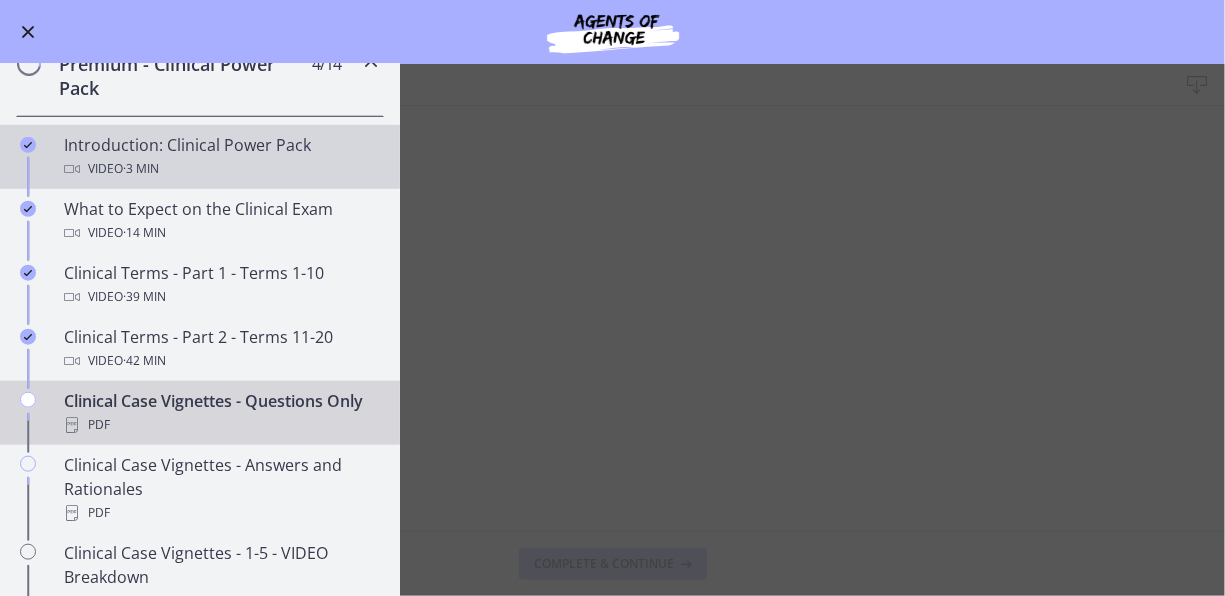 click on "Video
·  3 min" at bounding box center (220, 169) 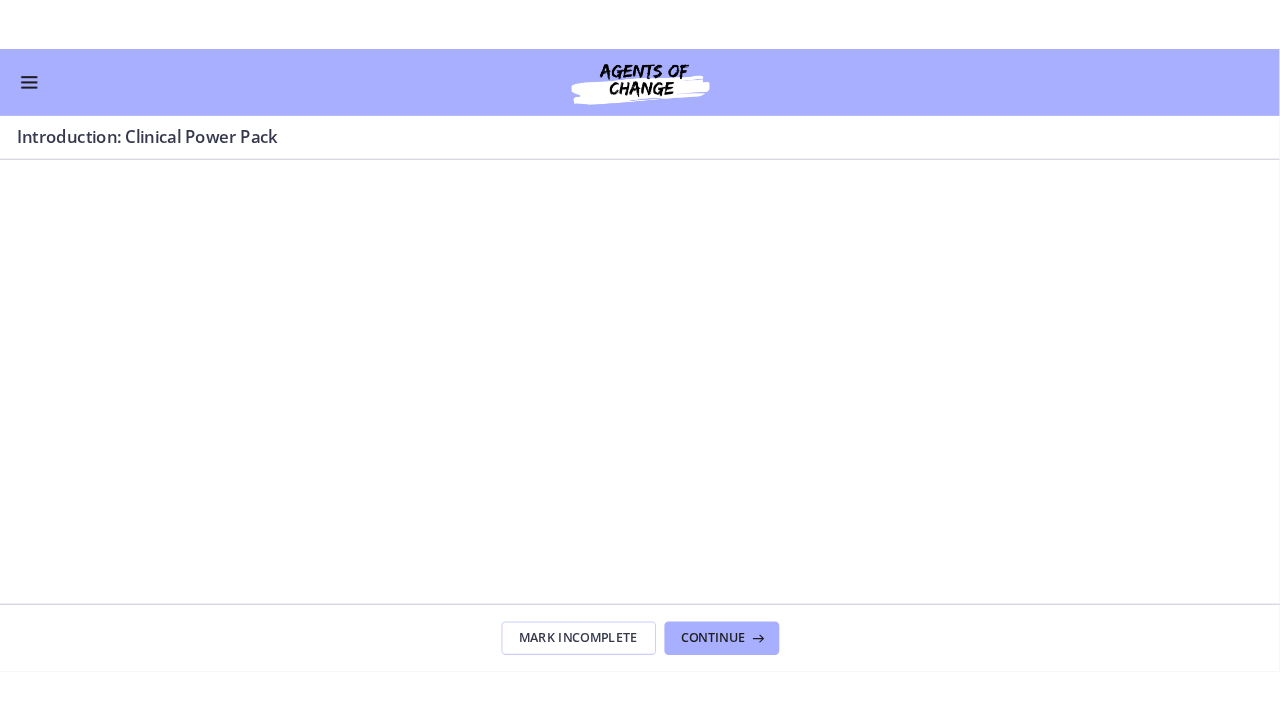 scroll, scrollTop: 0, scrollLeft: 0, axis: both 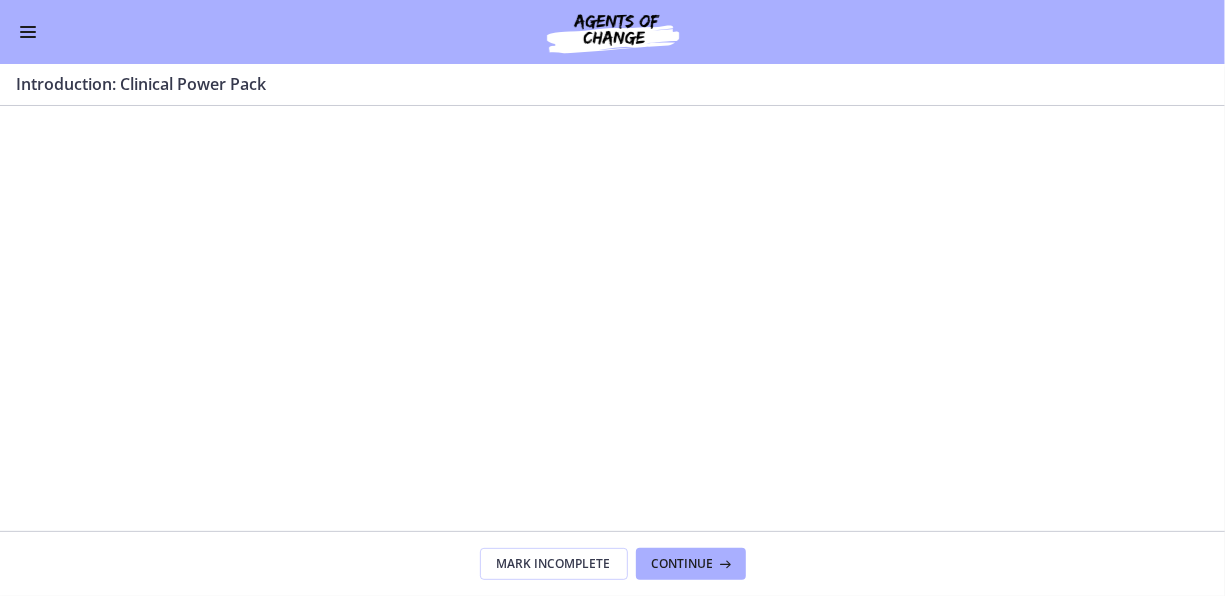 click on "Click for sound
@keyframes VOLUME_SMALL_WAVE_FLASH {
0% { opacity: 0; }
33% { opacity: 1; }
66% { opacity: 1; }
100% { opacity: 0; }
}
@keyframes VOLUME_LARGE_WAVE_FLASH {
0% { opacity: 0; }
33% { opacity: 1; }
66% { opacity: 1; }
100% { opacity: 0; }
}
.volume__small-wave {
animation: VOLUME_SMALL_WAVE_FLASH 2s infinite;
opacity: 0;
}
.volume__large-wave {
animation: VOLUME_LARGE_WAVE_FLASH 2s infinite .3s;
opacity: 0;
}
0:21" at bounding box center [612, 315] 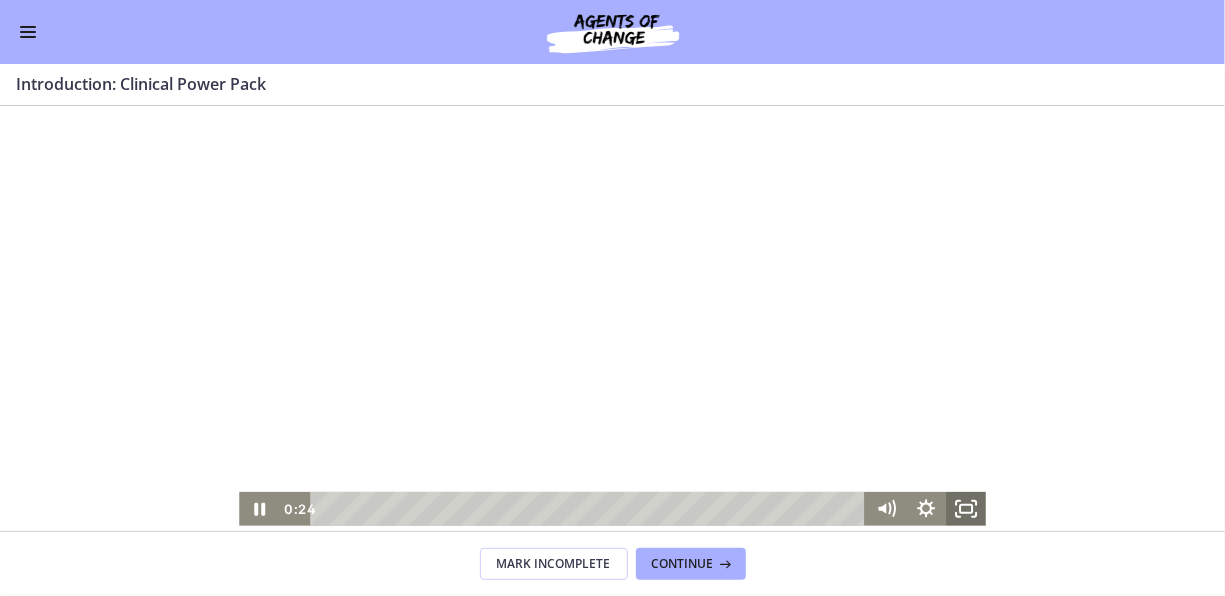click 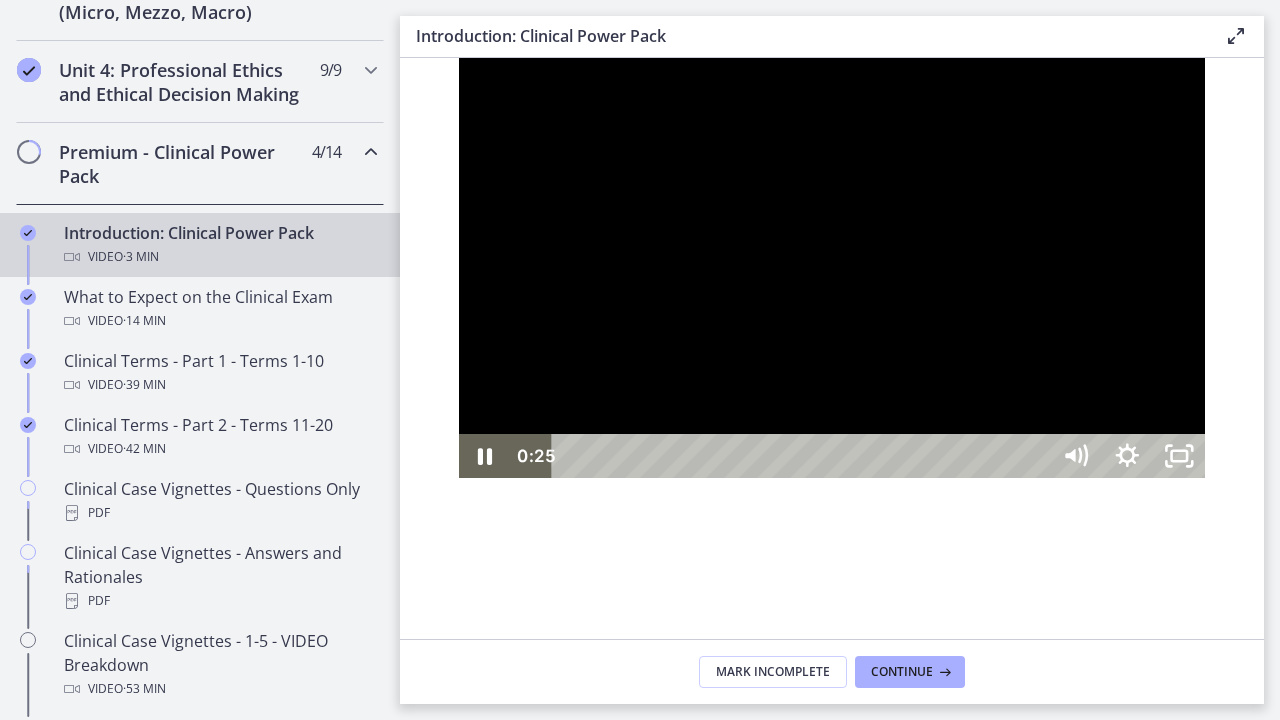 scroll, scrollTop: 850, scrollLeft: 0, axis: vertical 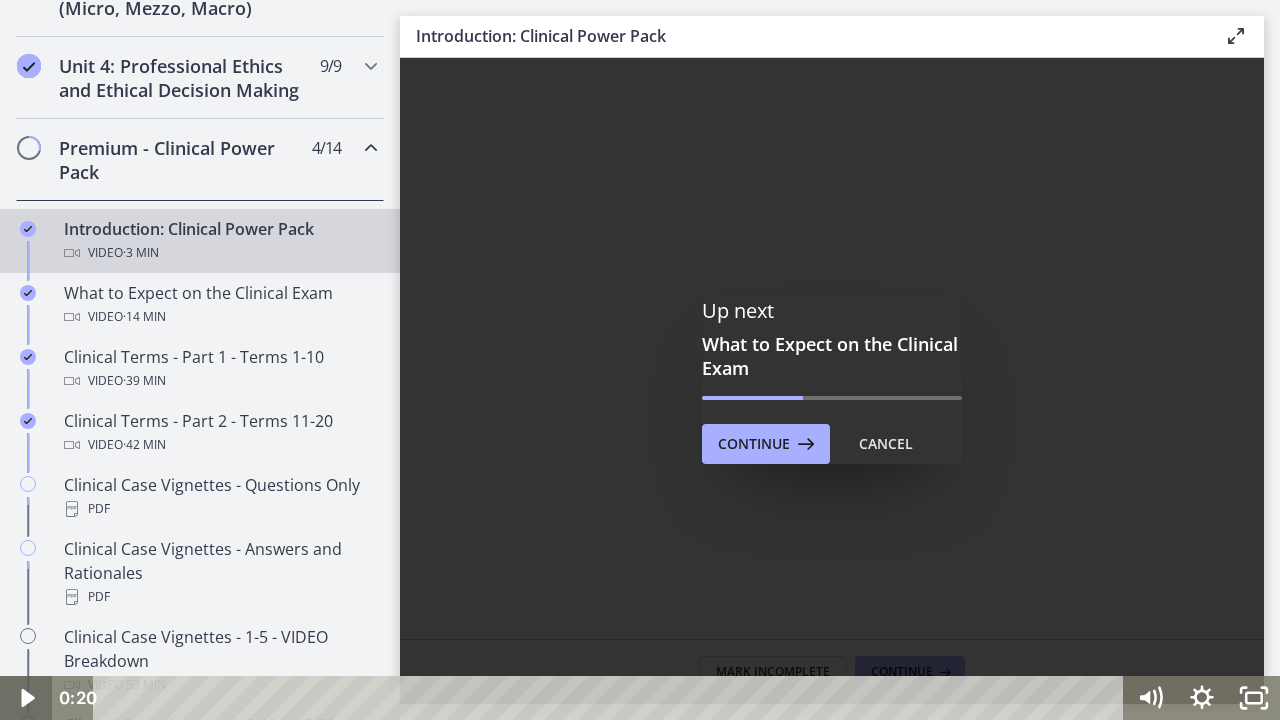 click 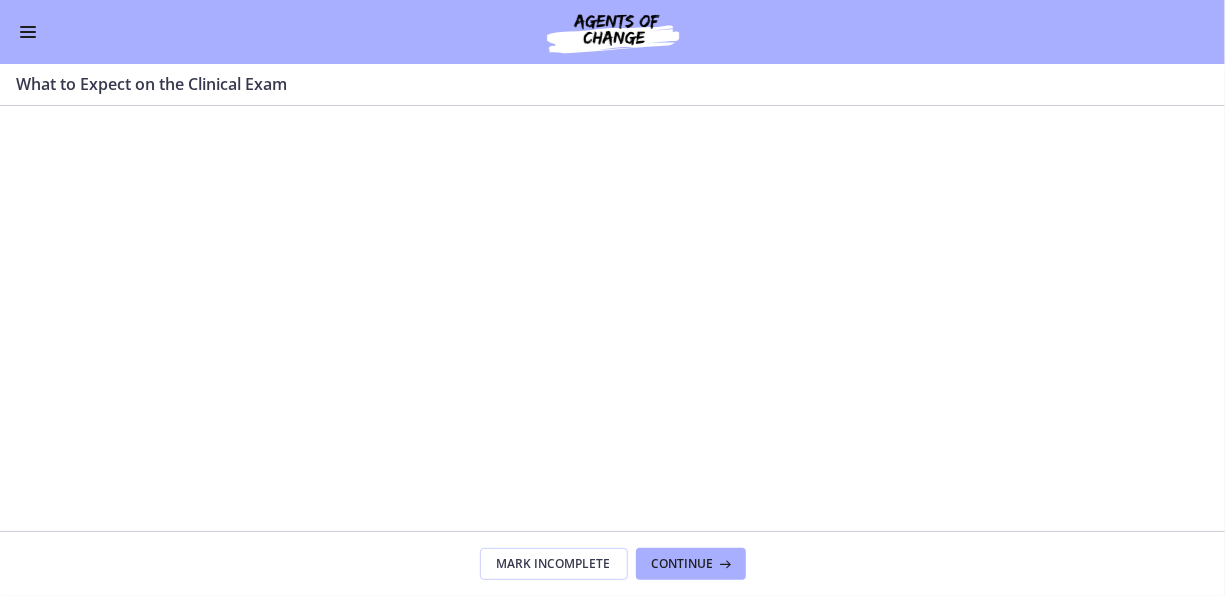 scroll, scrollTop: 846, scrollLeft: 0, axis: vertical 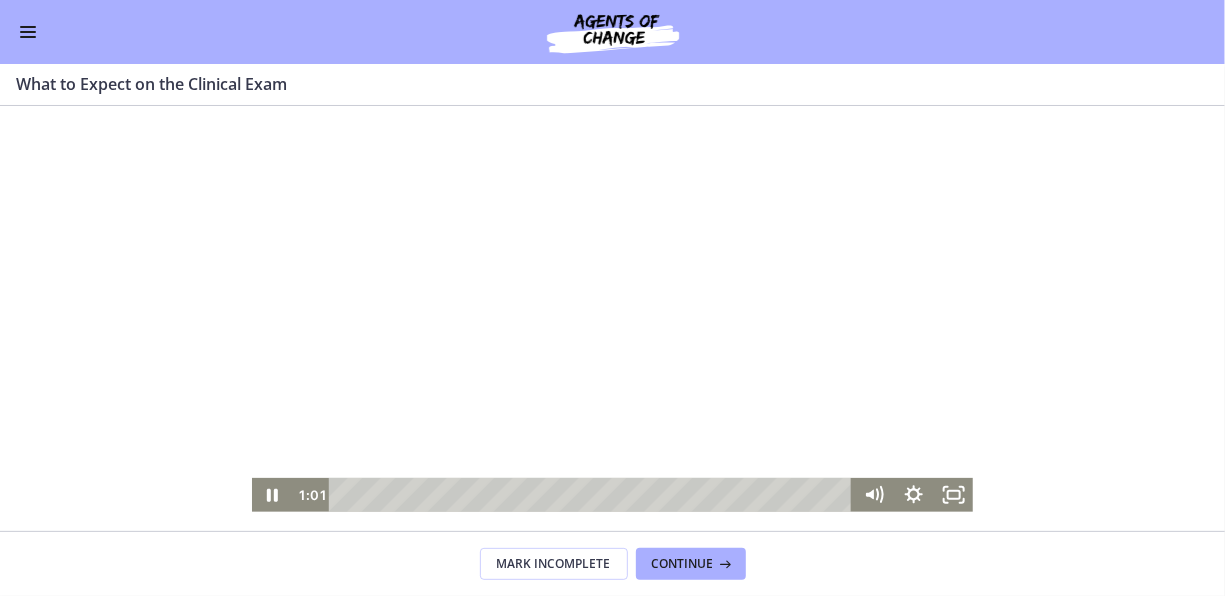 click on "Click for sound
@keyframes VOLUME_SMALL_WAVE_FLASH {
0% { opacity: 0; }
33% { opacity: 1; }
66% { opacity: 1; }
100% { opacity: 0; }
}
@keyframes VOLUME_LARGE_WAVE_FLASH {
0% { opacity: 0; }
33% { opacity: 1; }
66% { opacity: 1; }
100% { opacity: 0; }
}
.volume__small-wave {
animation: VOLUME_SMALL_WAVE_FLASH 2s infinite;
opacity: 0;
}
.volume__large-wave {
animation: VOLUME_LARGE_WAVE_FLASH 2s infinite .3s;
opacity: 0;
}
1:01 1:18" at bounding box center [612, 308] 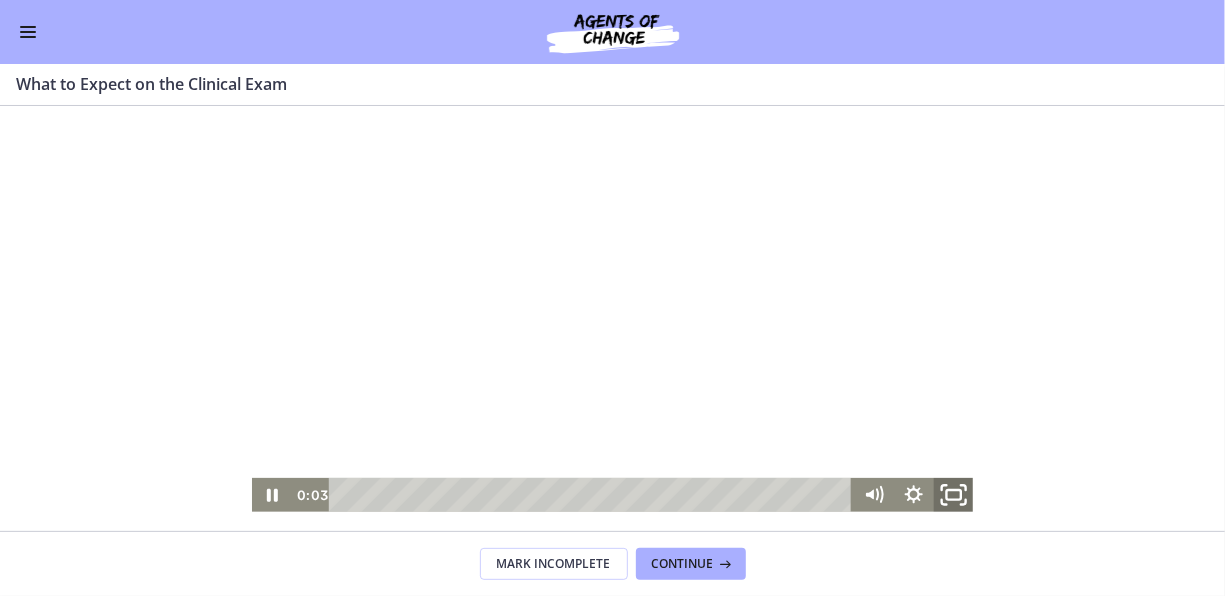click 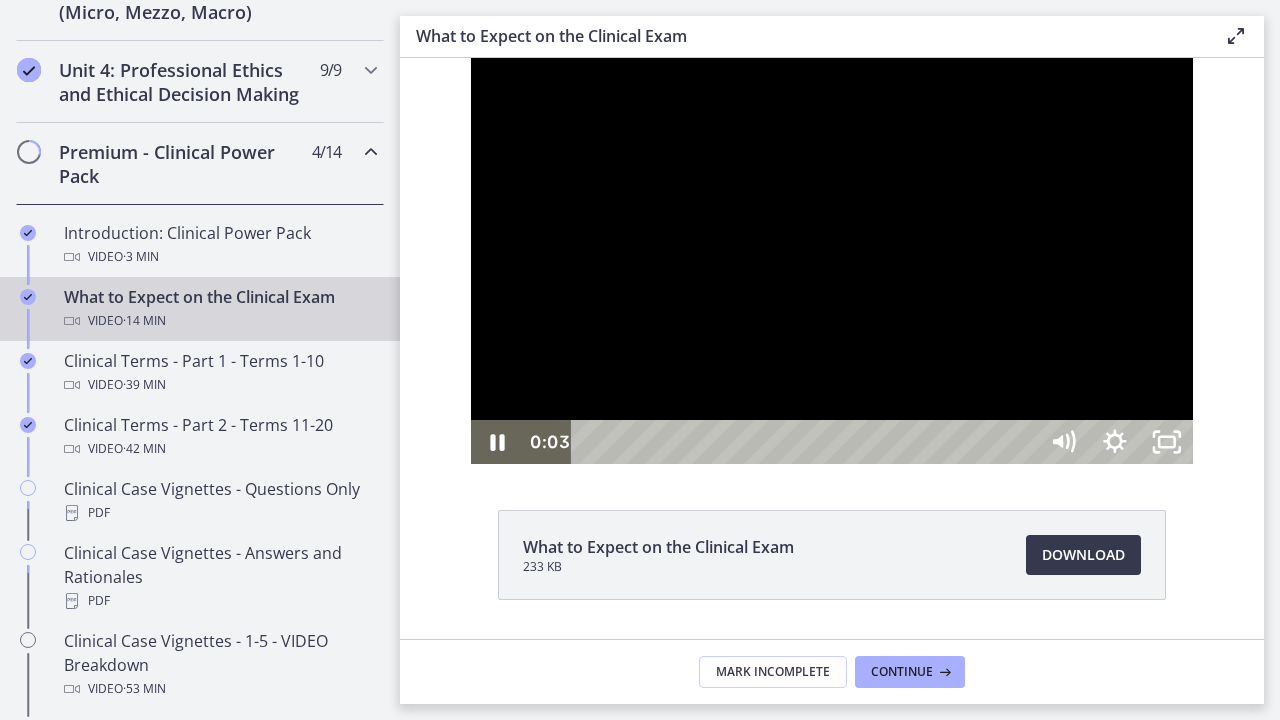 scroll, scrollTop: 851, scrollLeft: 0, axis: vertical 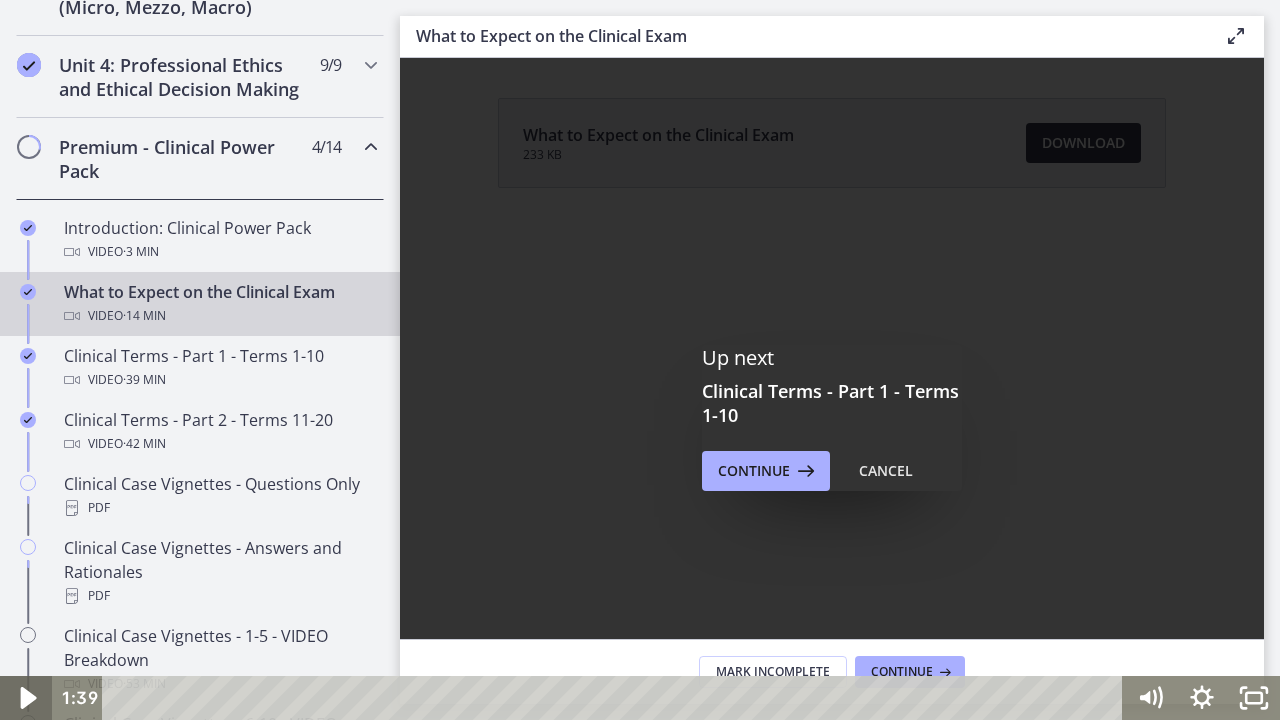 click 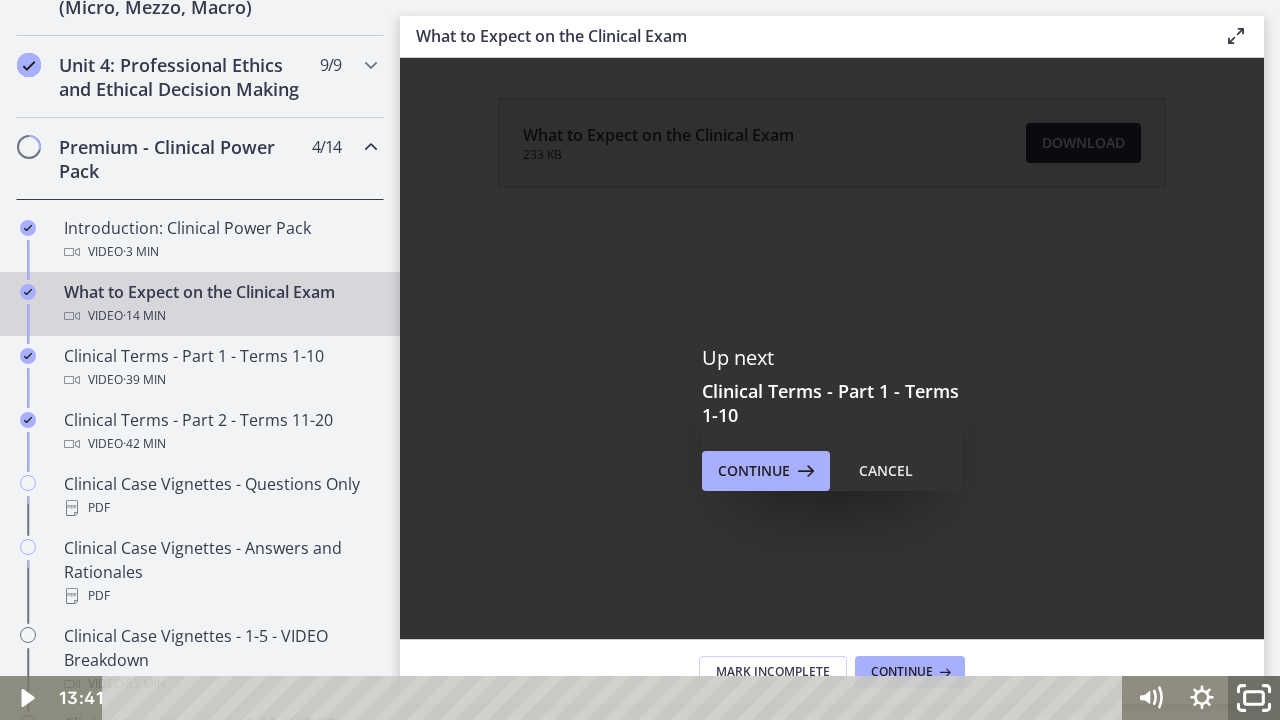 click 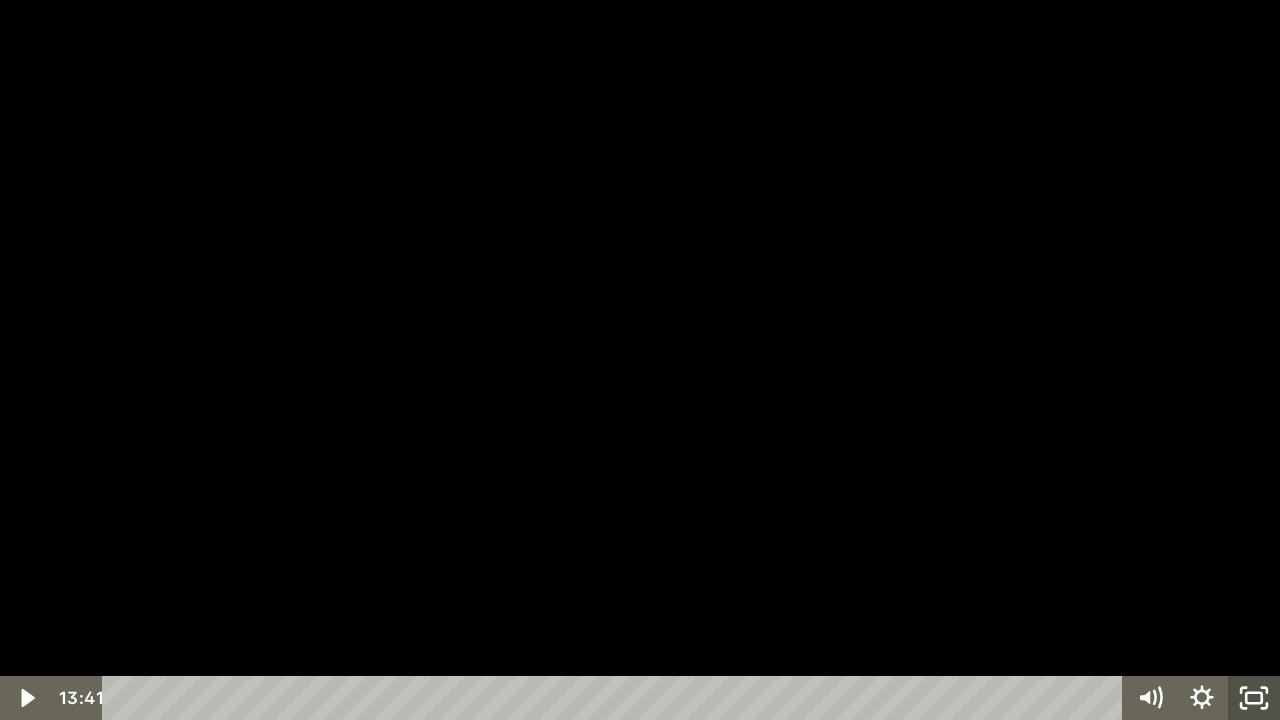 click 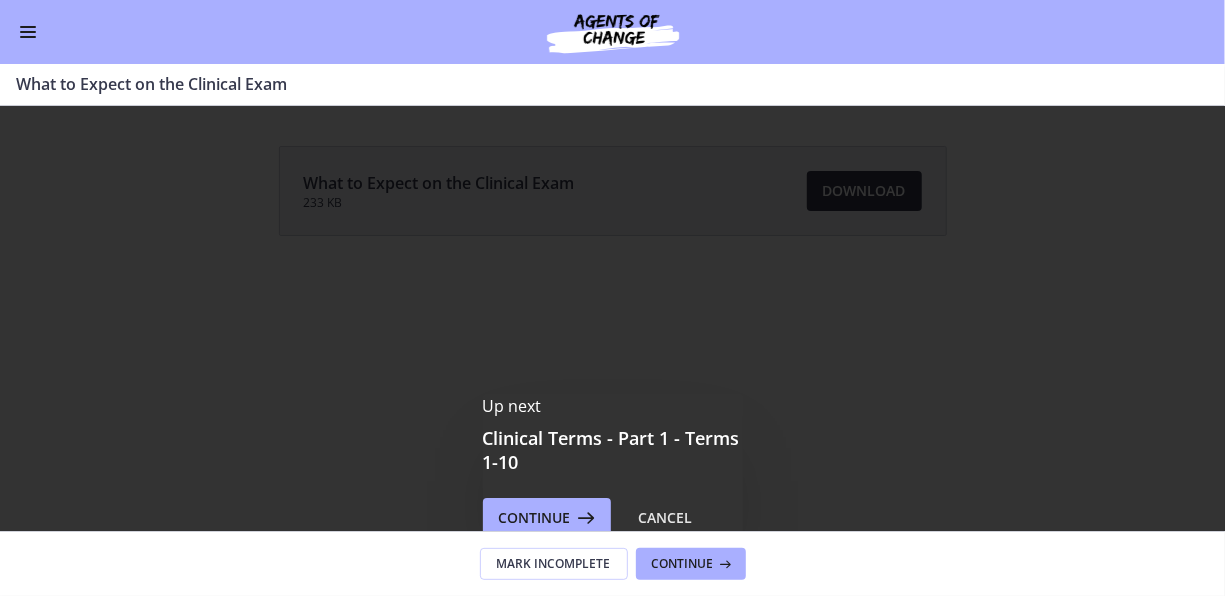 scroll, scrollTop: 846, scrollLeft: 0, axis: vertical 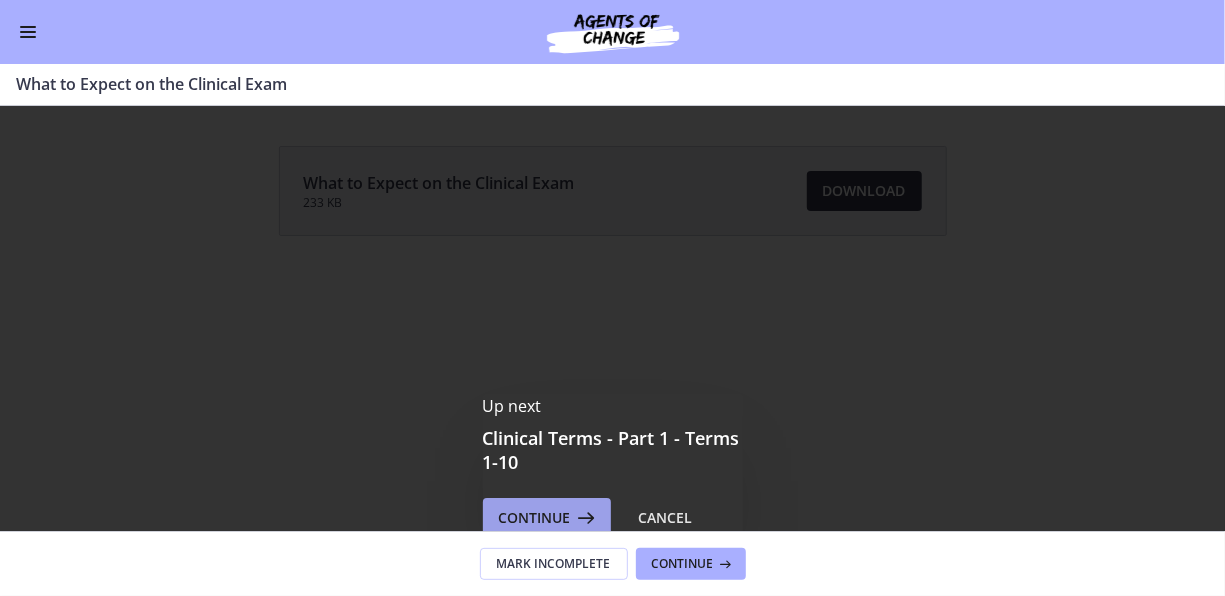 click at bounding box center (585, 518) 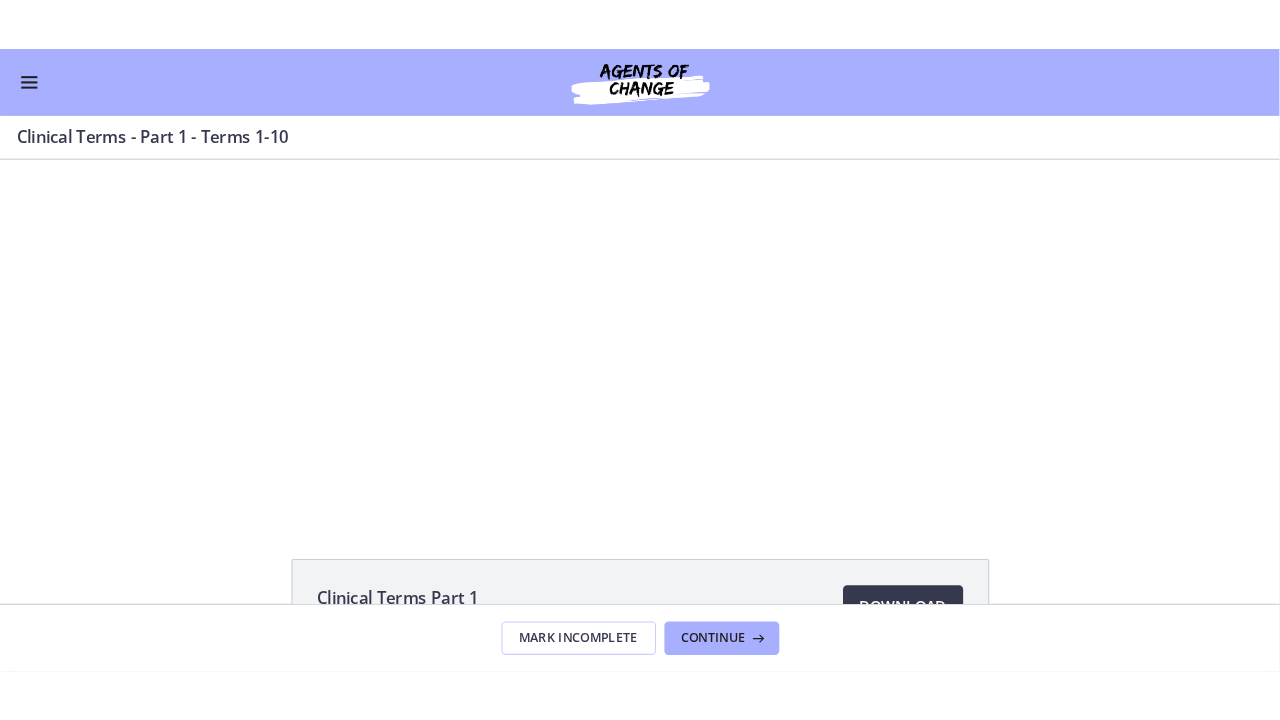 scroll, scrollTop: 0, scrollLeft: 0, axis: both 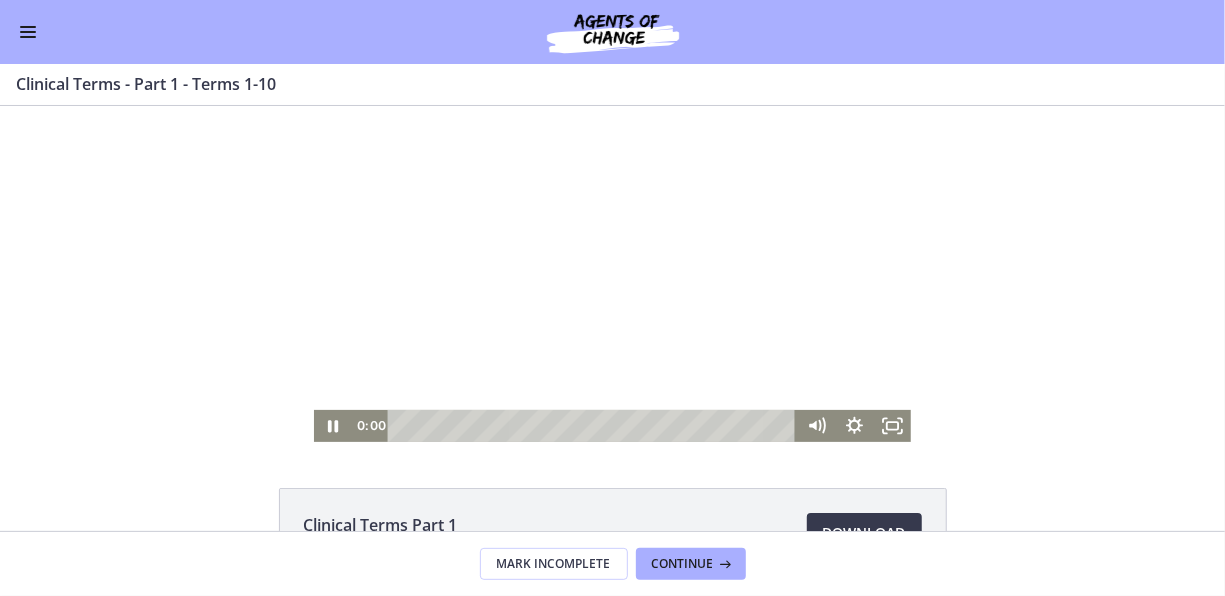 drag, startPoint x: 776, startPoint y: 428, endPoint x: 334, endPoint y: 375, distance: 445.16626 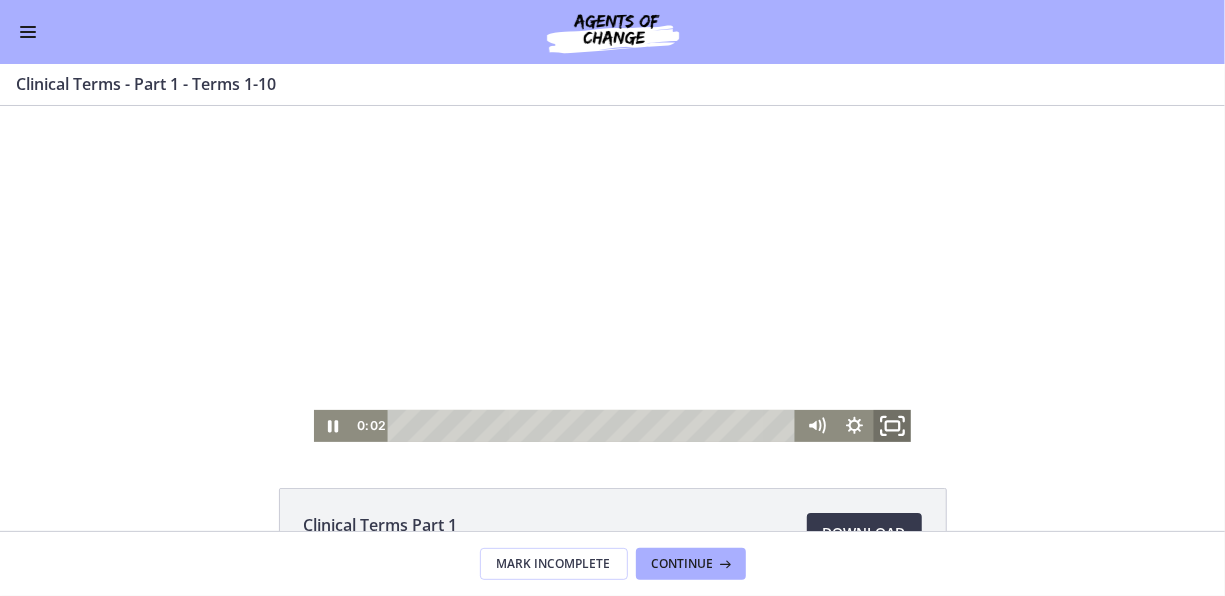 click 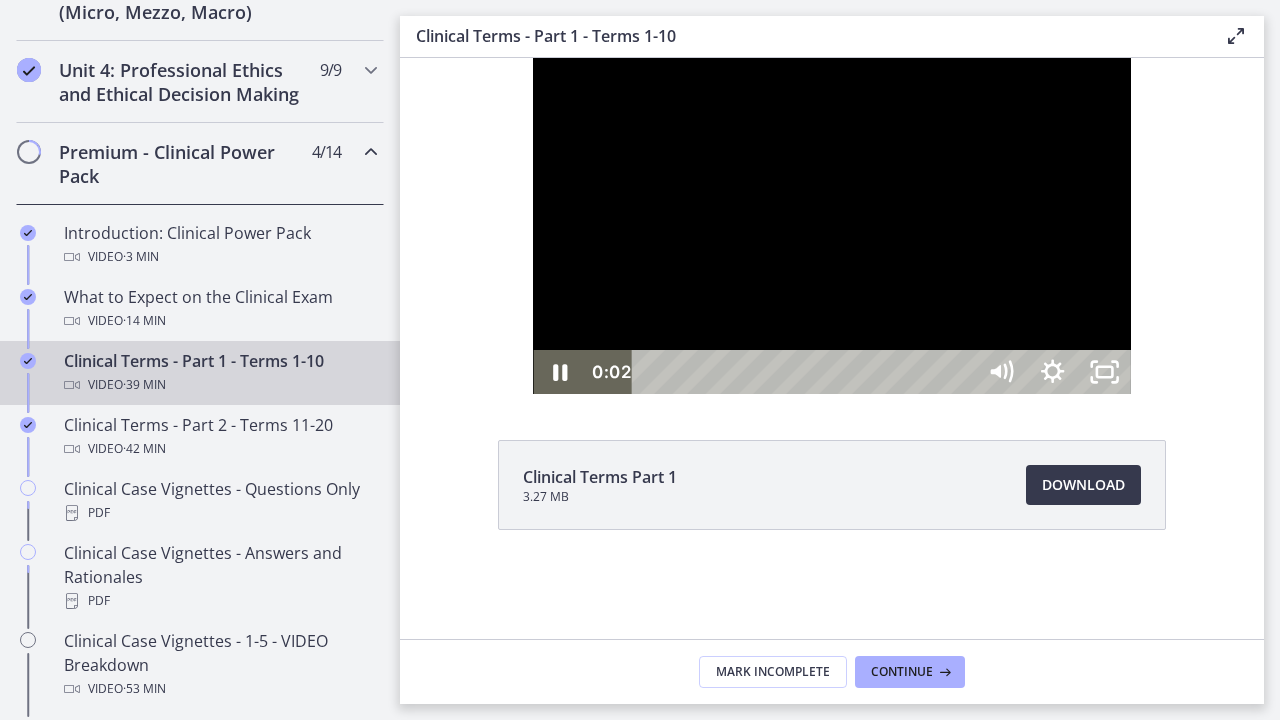 scroll, scrollTop: 851, scrollLeft: 0, axis: vertical 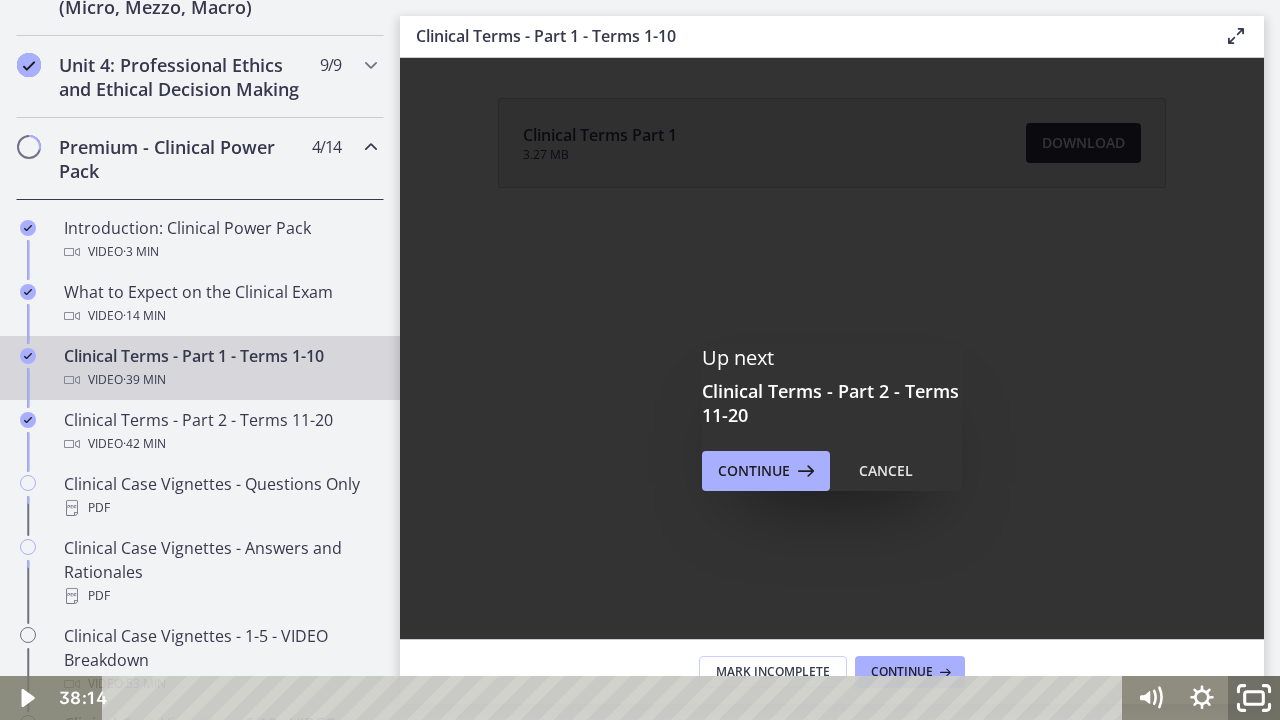 click 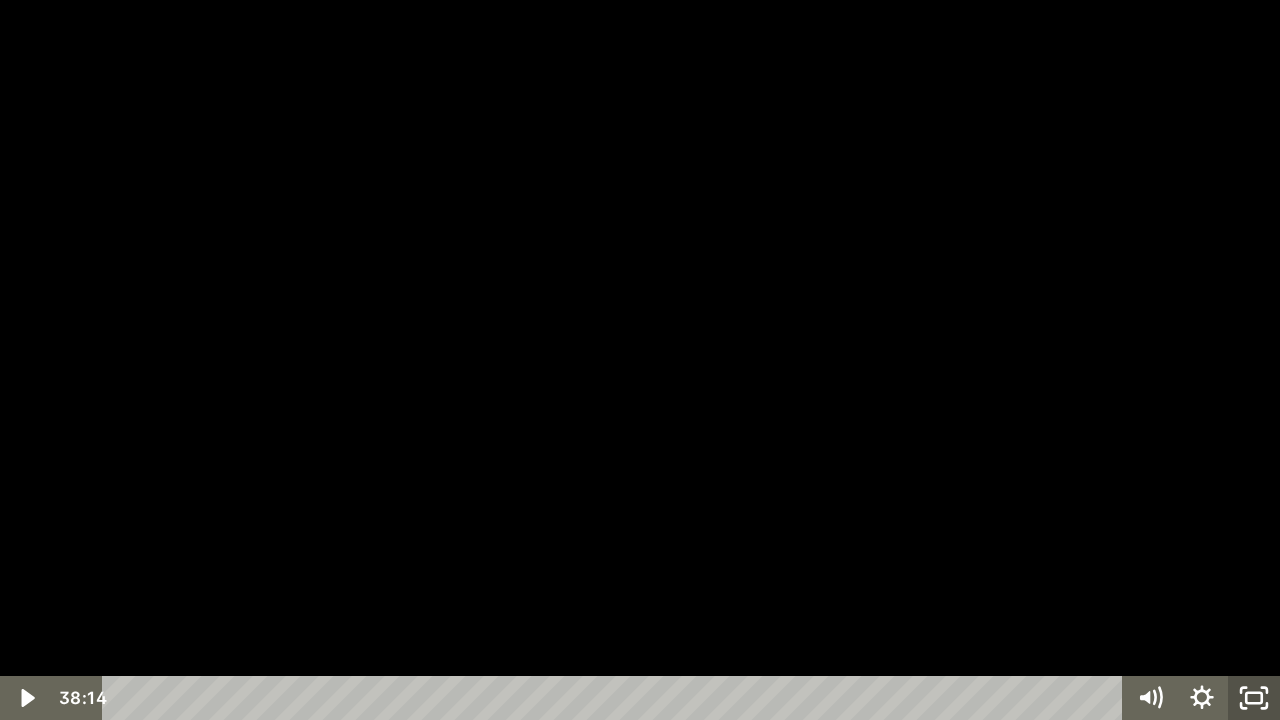 click 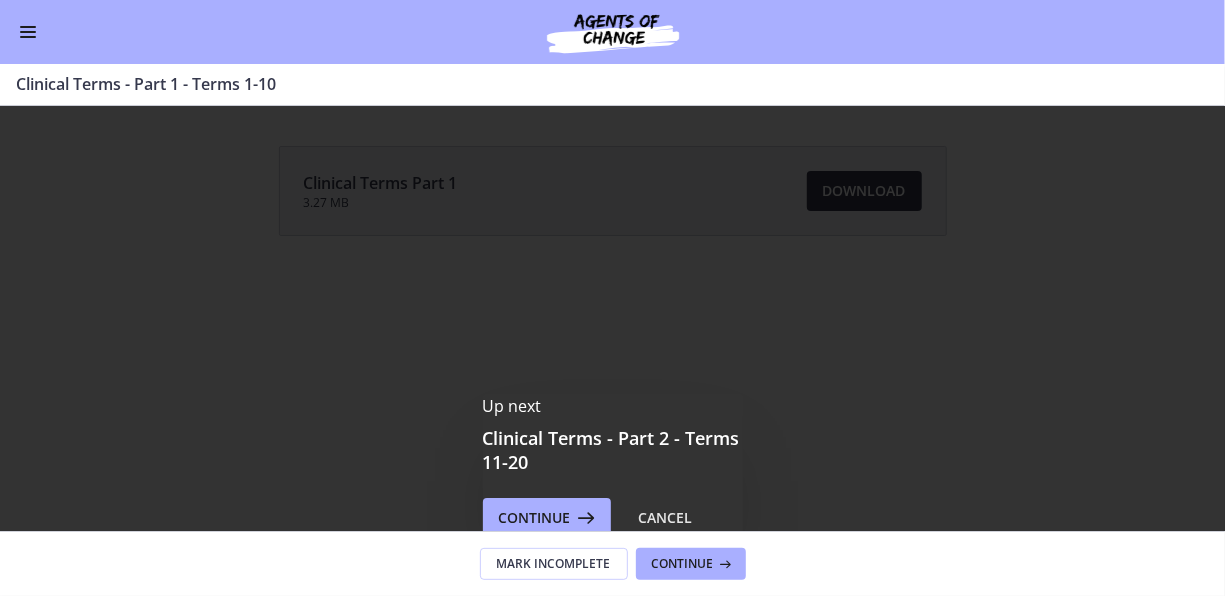 scroll, scrollTop: 846, scrollLeft: 0, axis: vertical 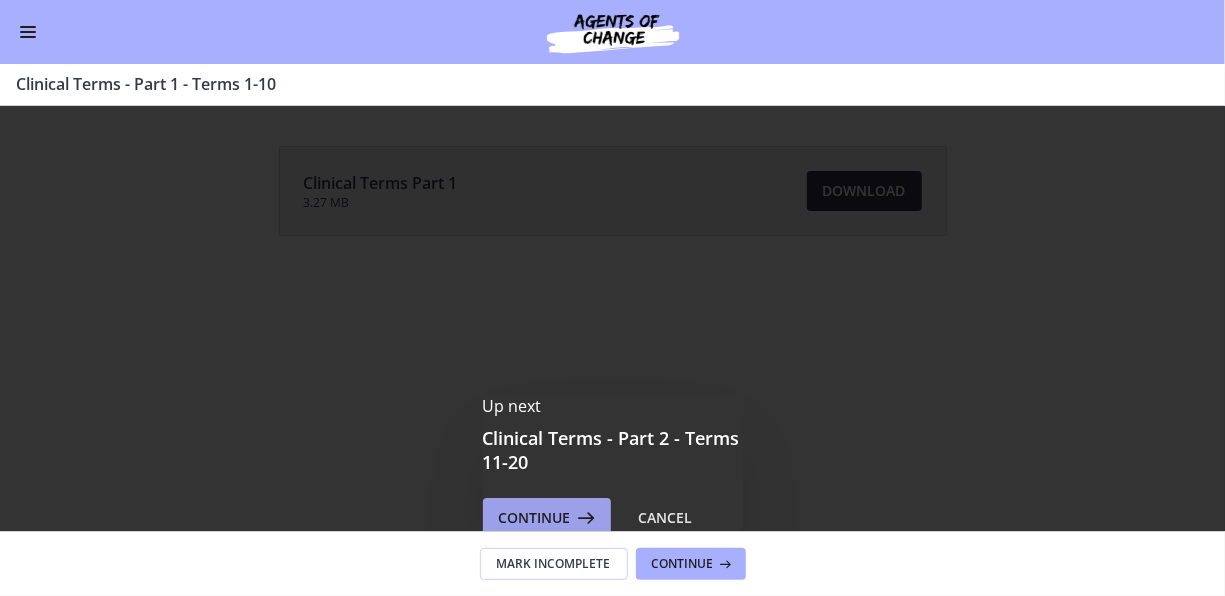 click on "Continue" at bounding box center (535, 518) 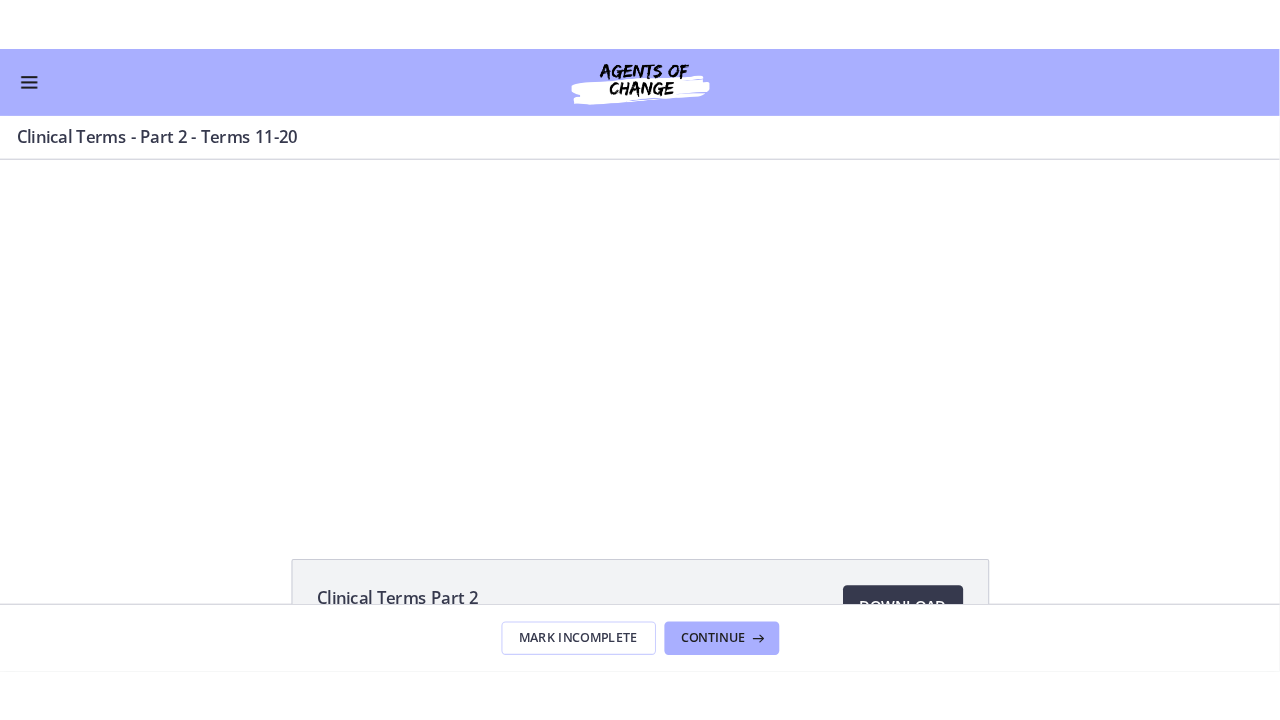 scroll, scrollTop: 0, scrollLeft: 0, axis: both 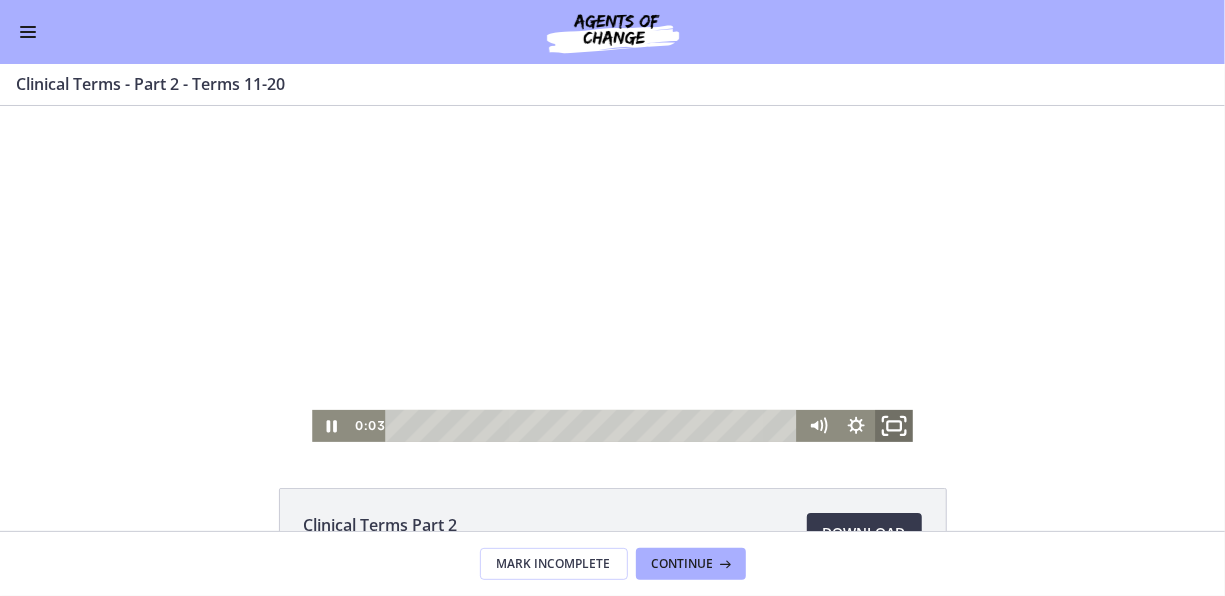 click 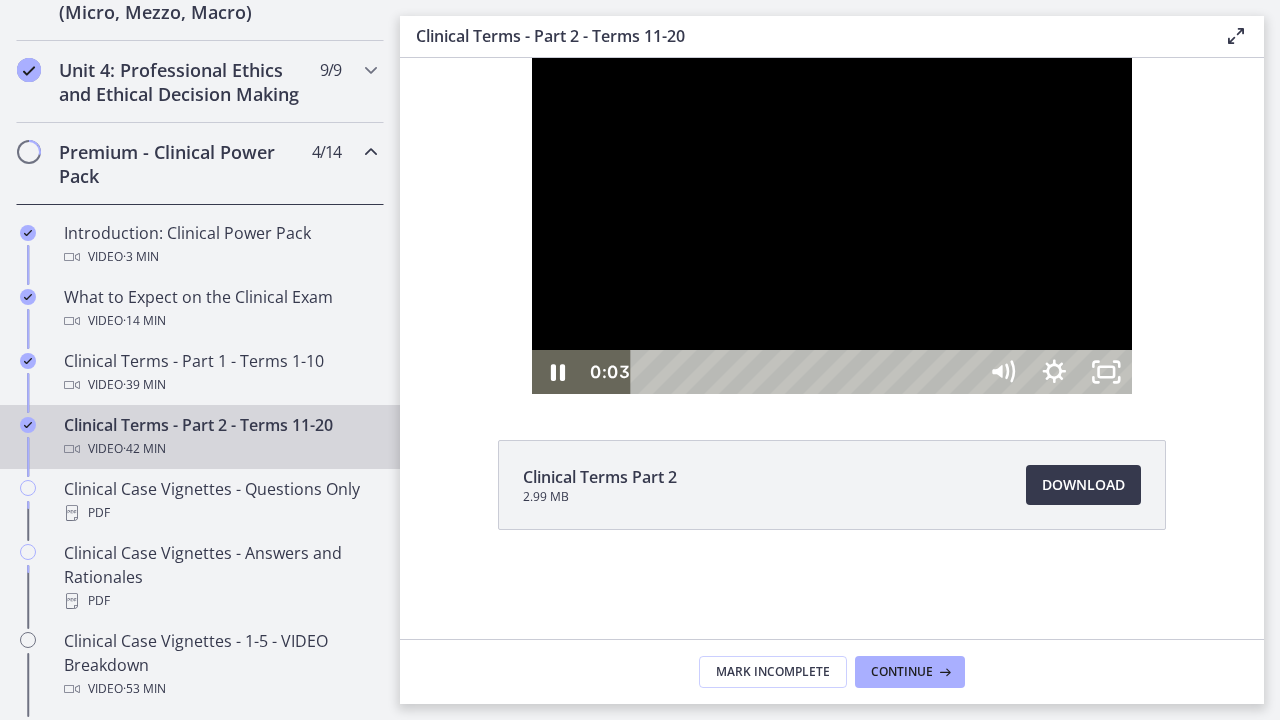 scroll, scrollTop: 851, scrollLeft: 0, axis: vertical 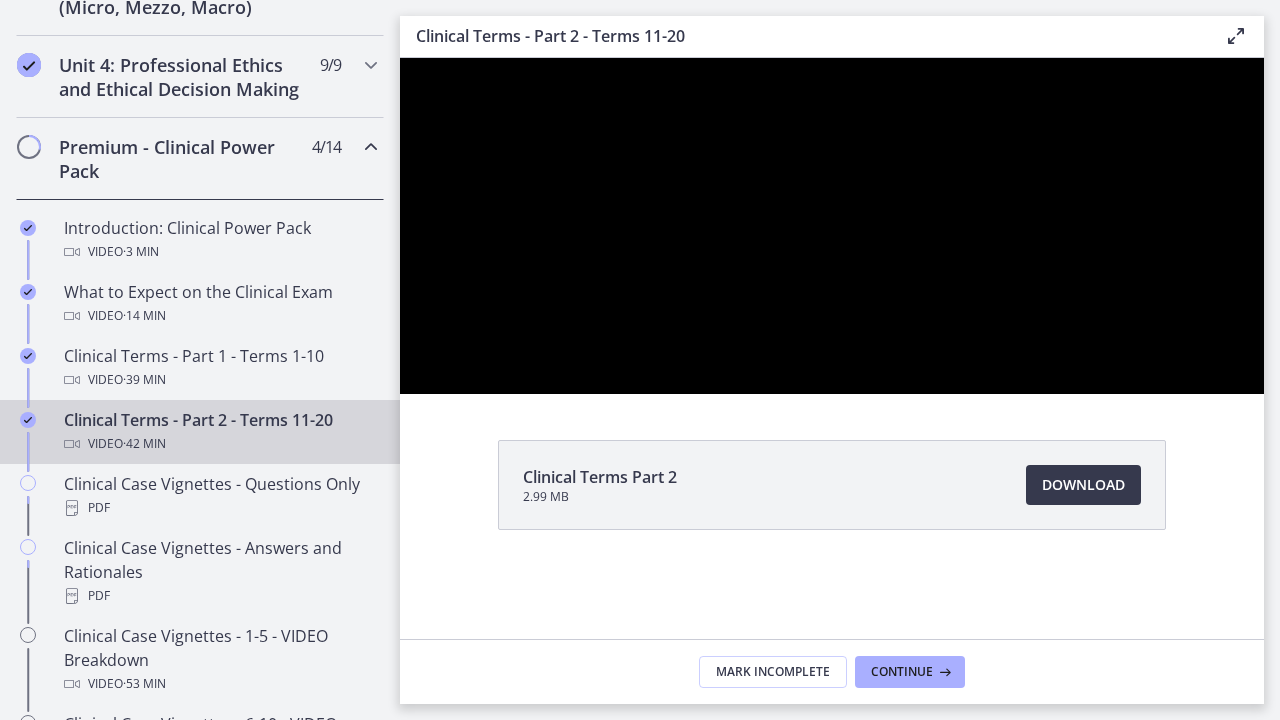 type 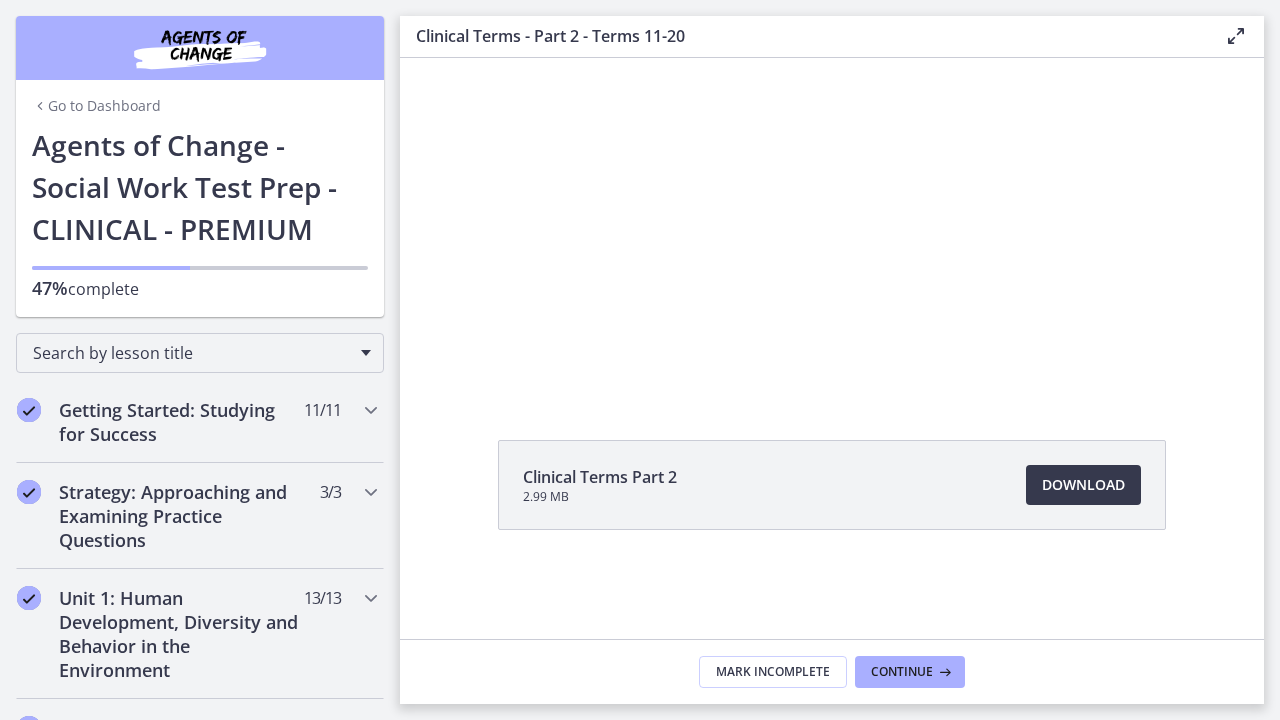 scroll, scrollTop: 0, scrollLeft: 0, axis: both 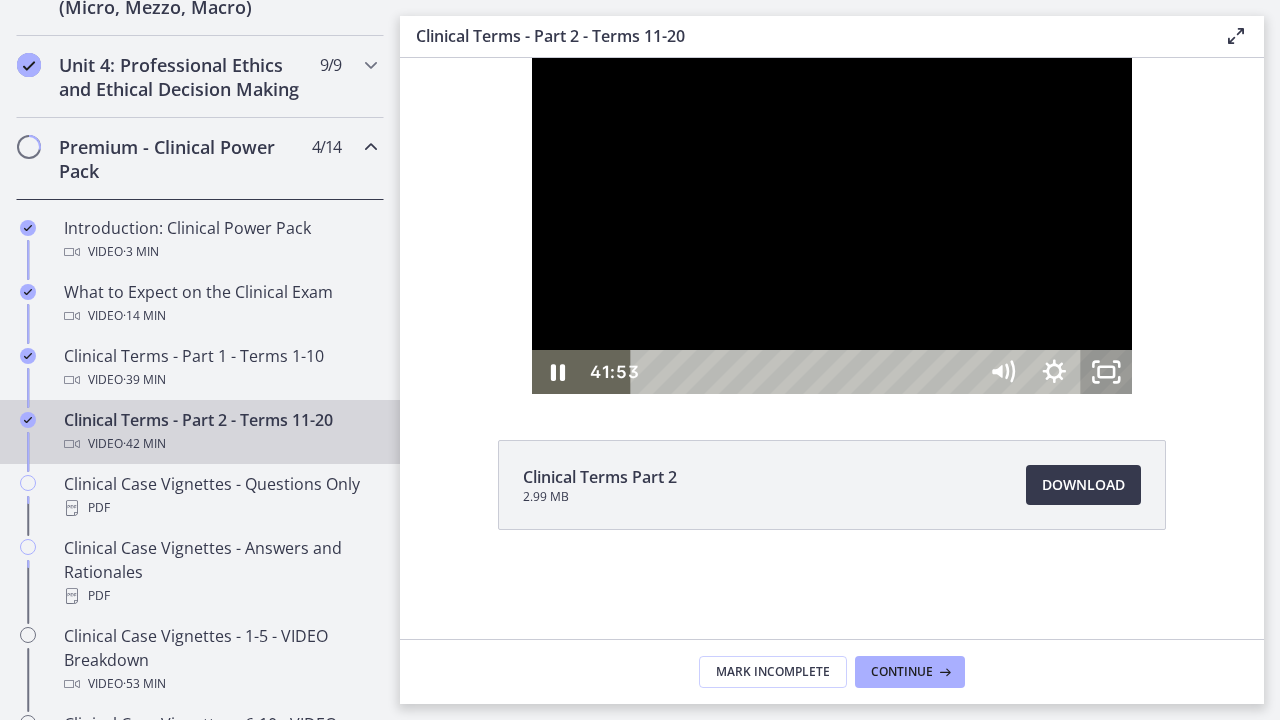 click 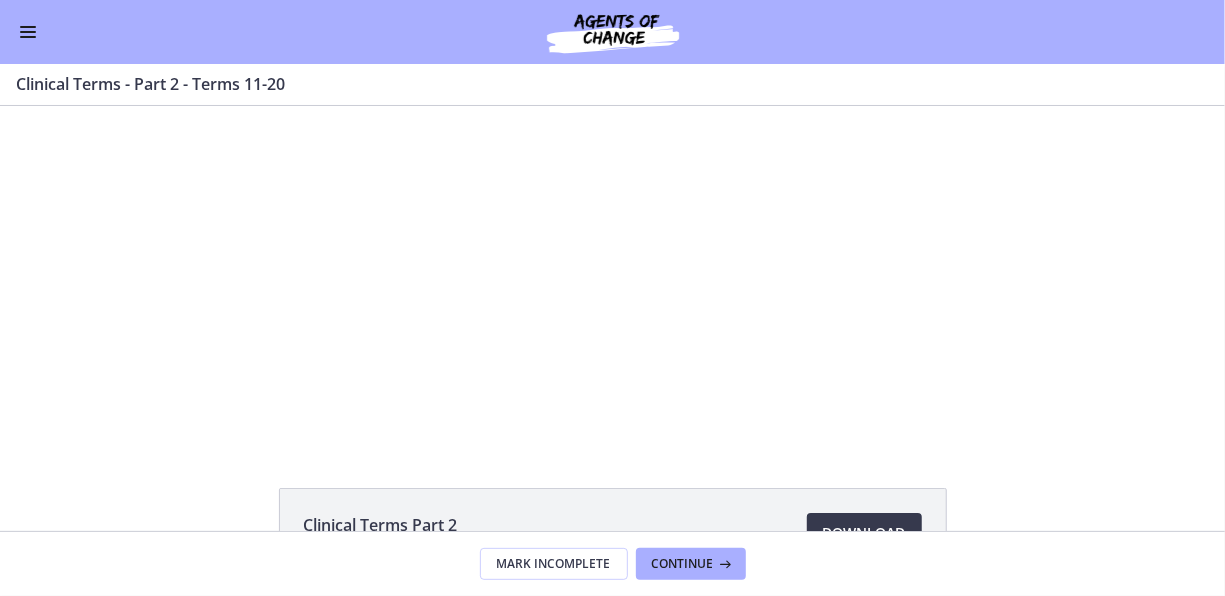 scroll, scrollTop: 846, scrollLeft: 0, axis: vertical 